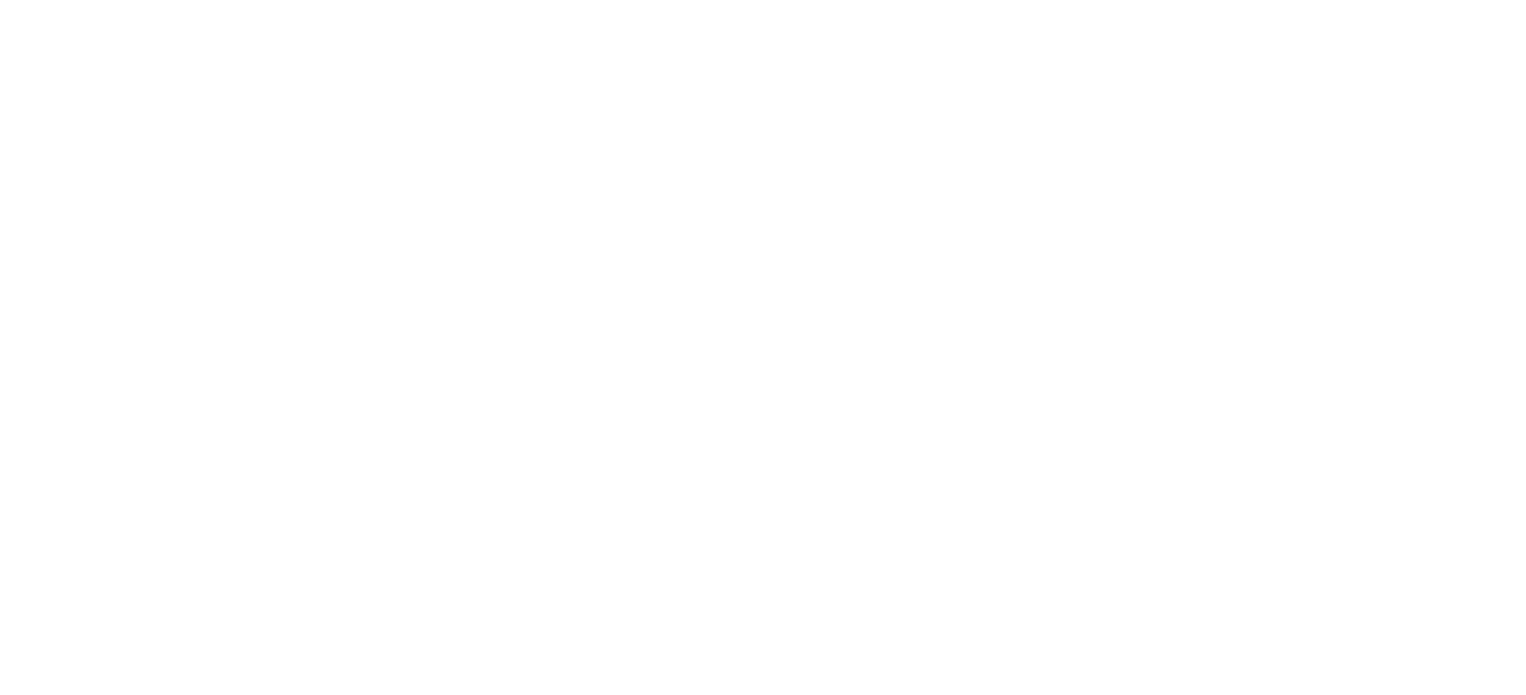 scroll, scrollTop: 0, scrollLeft: 0, axis: both 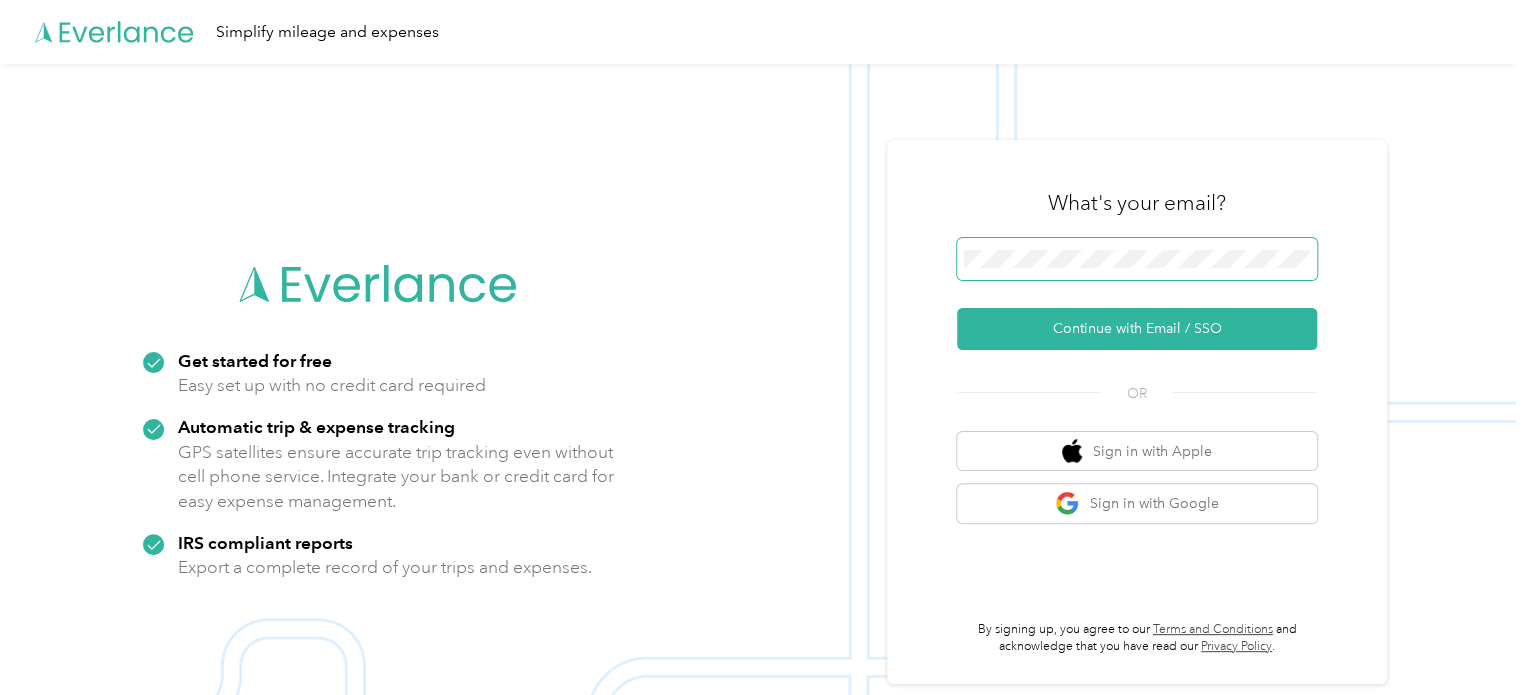 click at bounding box center [1137, 259] 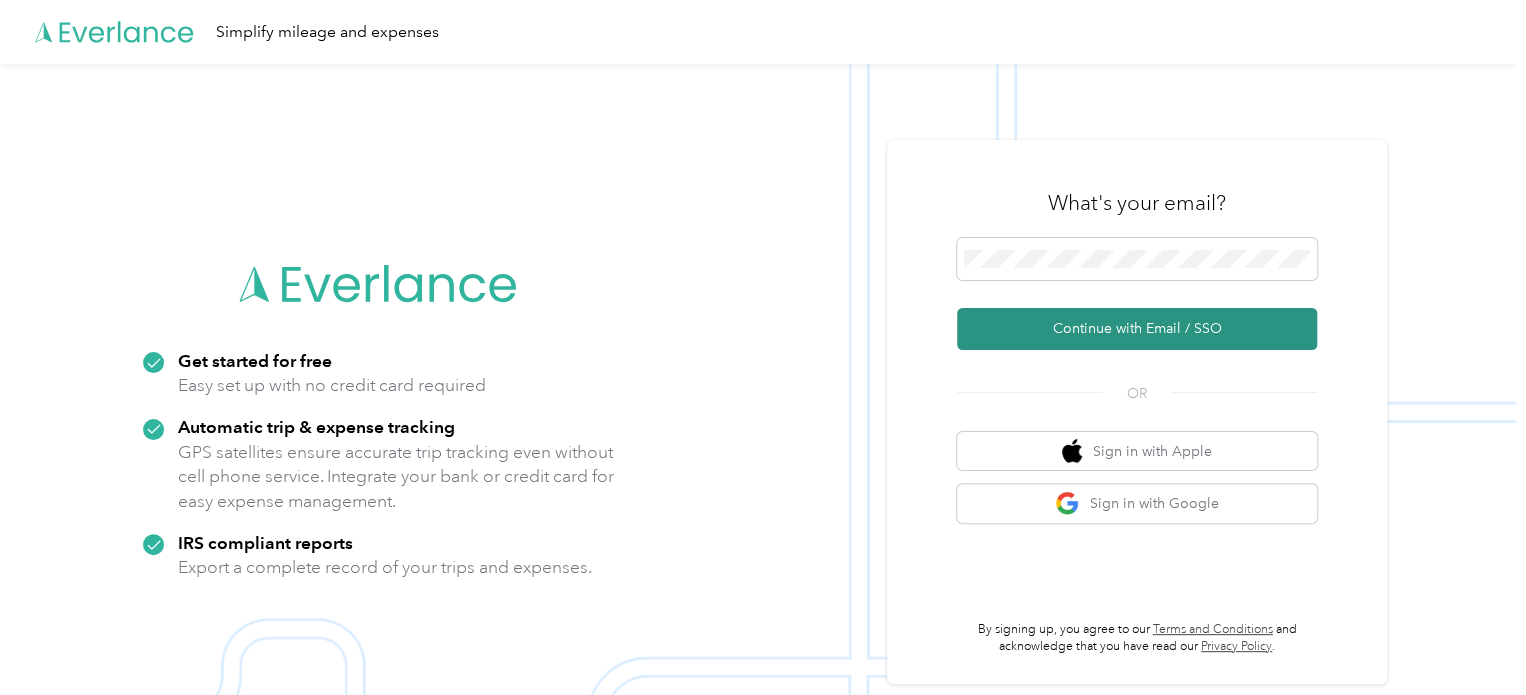 click on "Continue with Email / SSO" at bounding box center (1137, 329) 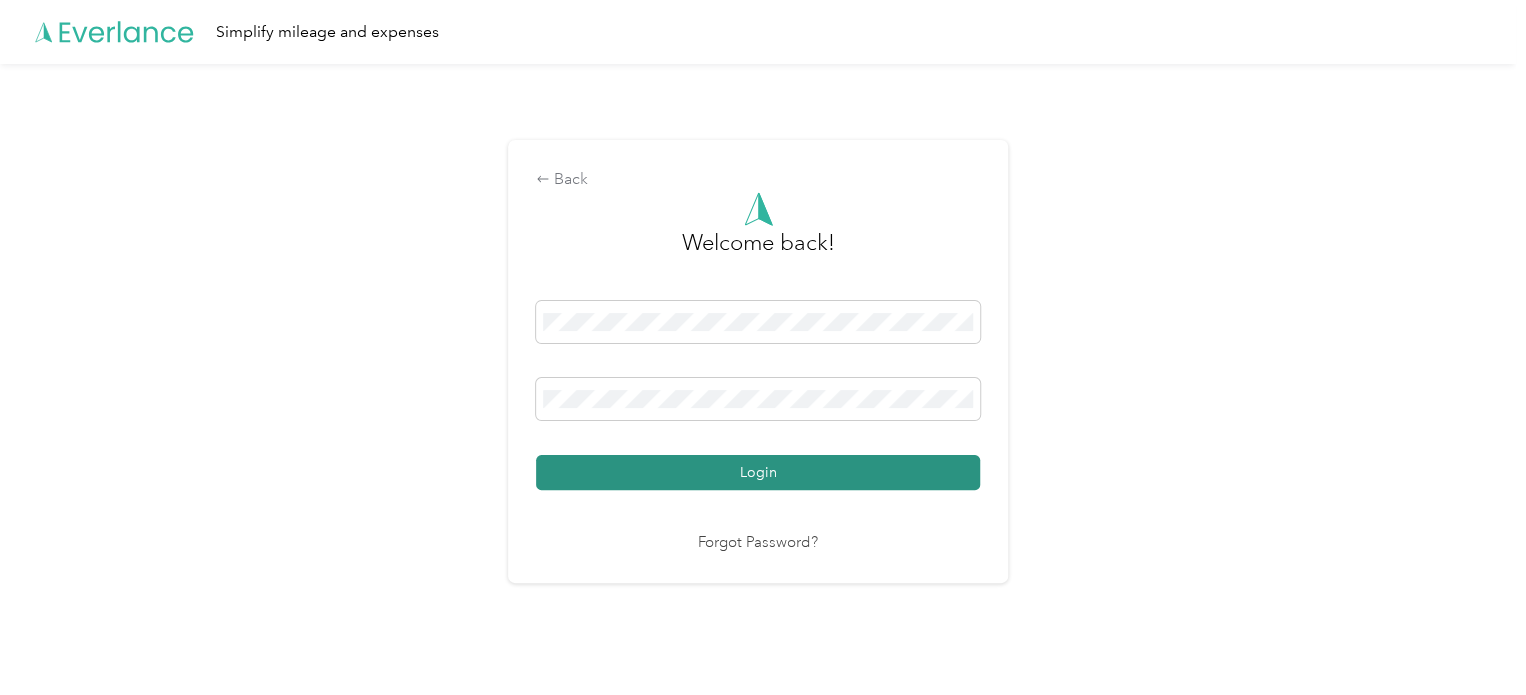 click on "Login" at bounding box center [758, 472] 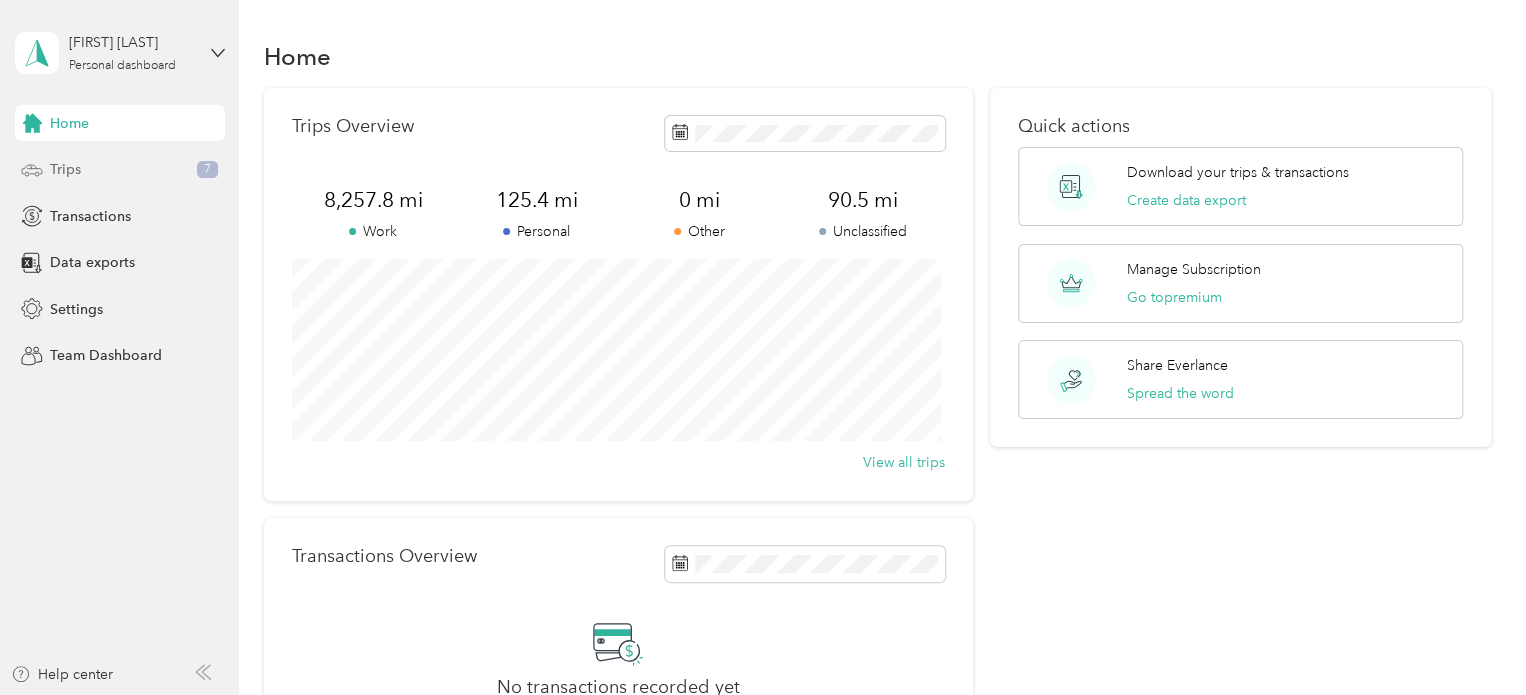 click on "Trips" at bounding box center [65, 169] 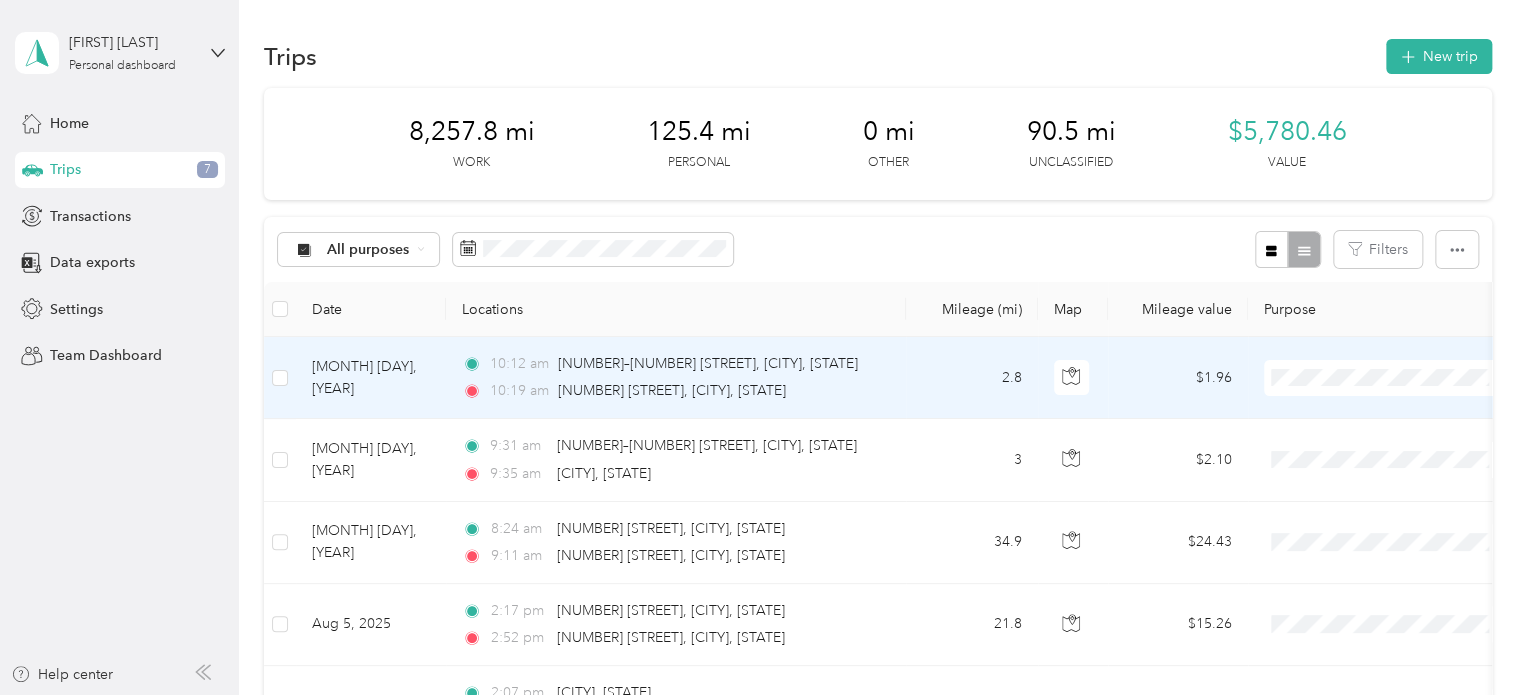 click on "Work" at bounding box center [1405, 404] 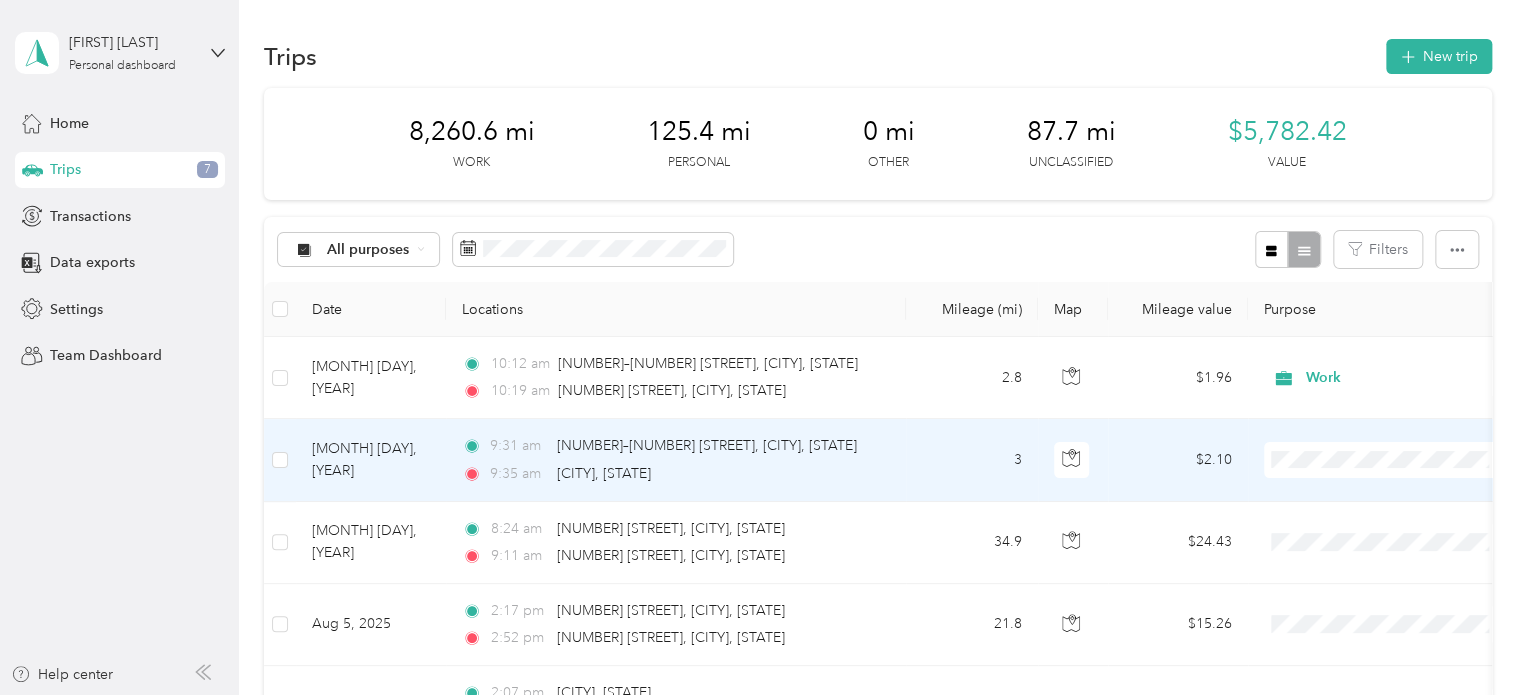 click on "Work Personal Construction  Construction  Other Charity Medical Moving Commute" at bounding box center [1388, 295] 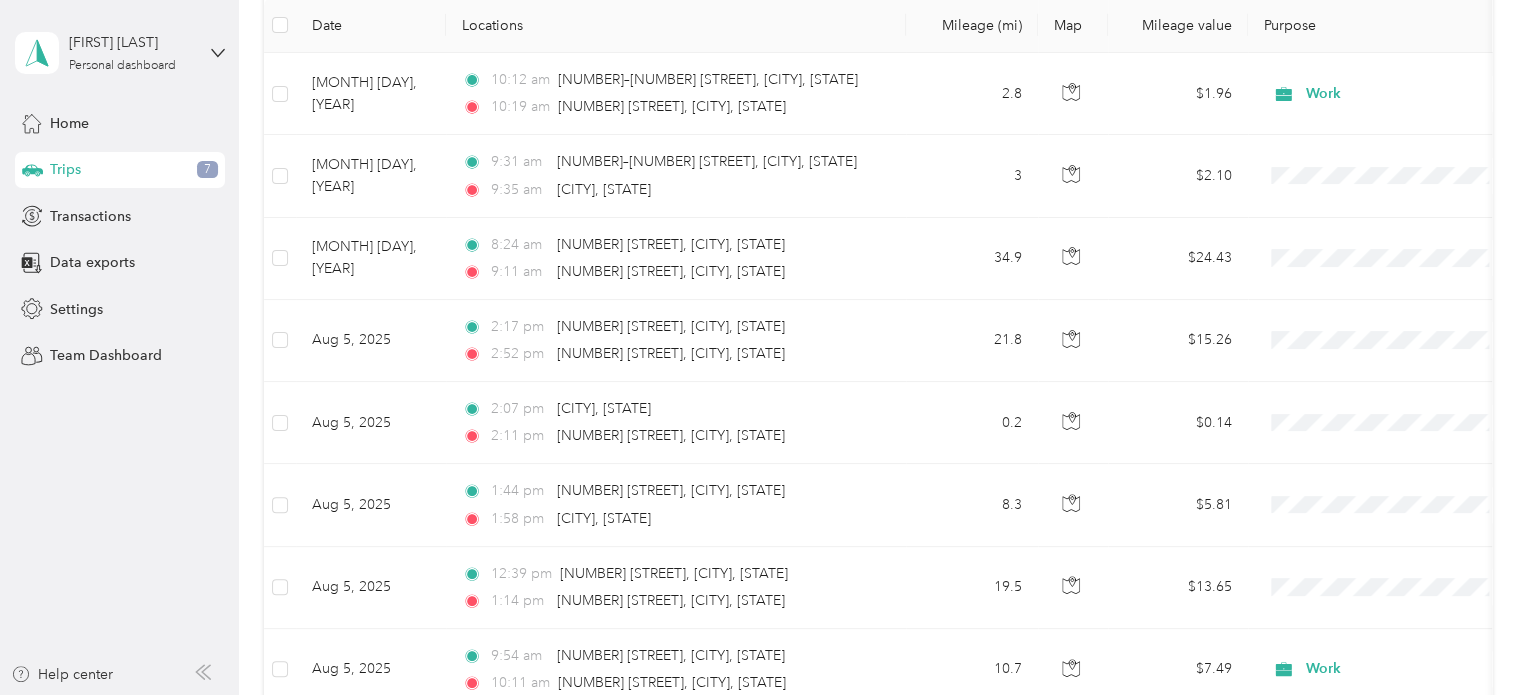 scroll, scrollTop: 304, scrollLeft: 0, axis: vertical 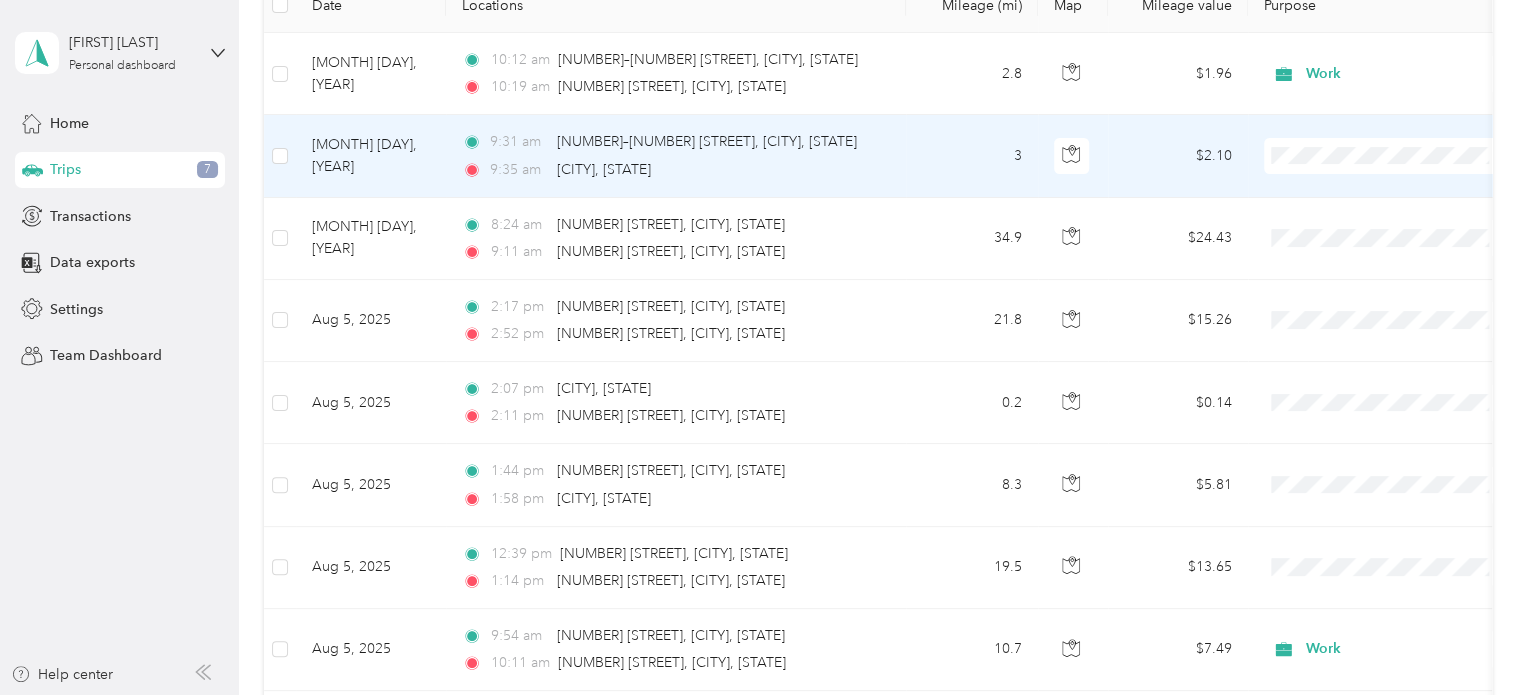 click on "Work Personal Construction  Construction  Other Charity Medical Moving Commute" at bounding box center [1388, 303] 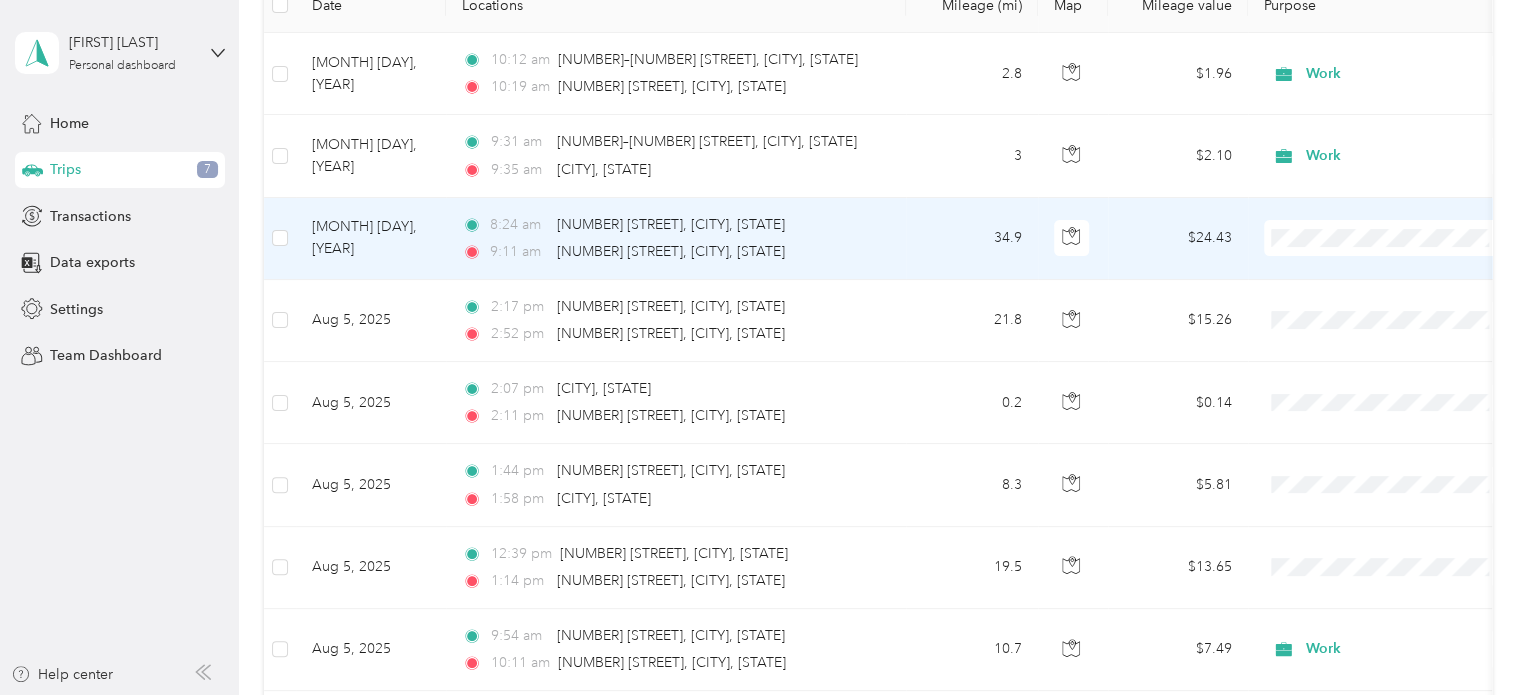 click at bounding box center (1388, 238) 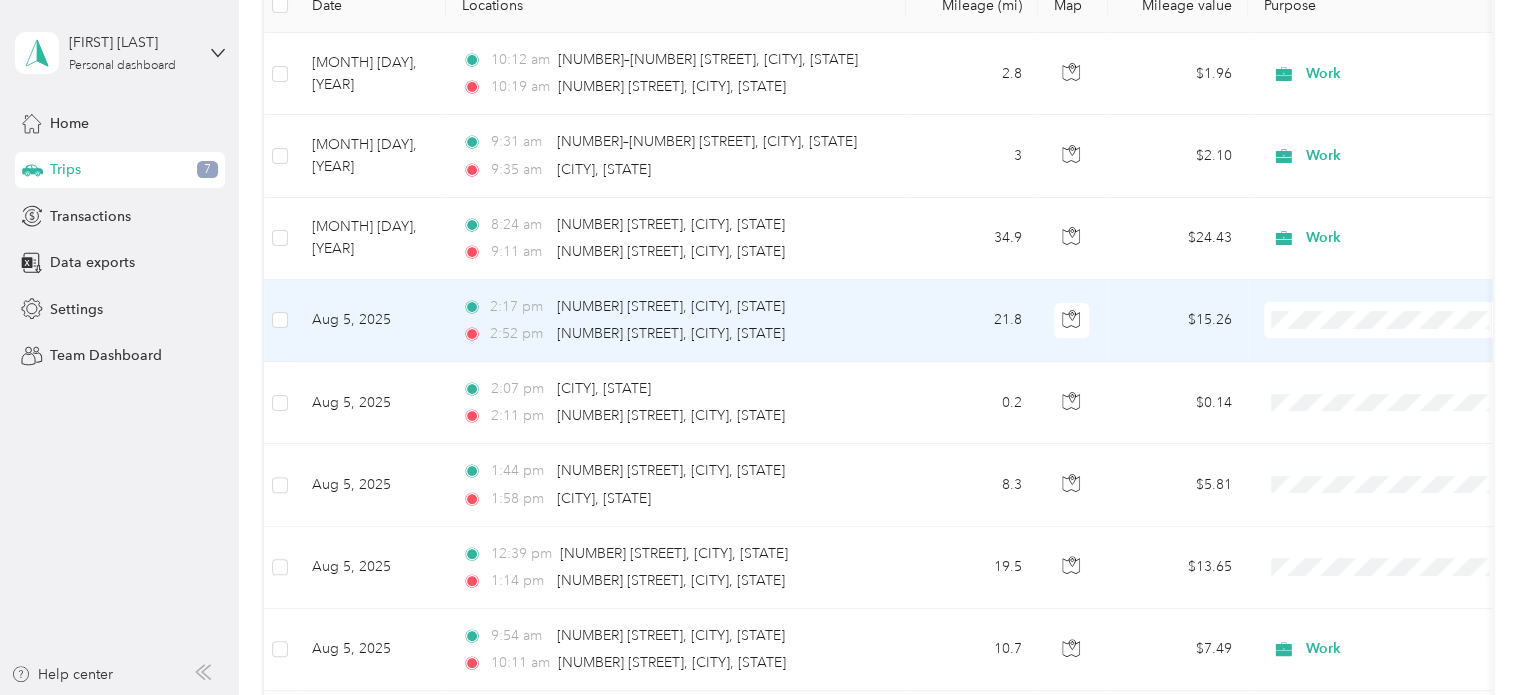 click on "Work" at bounding box center [1405, 351] 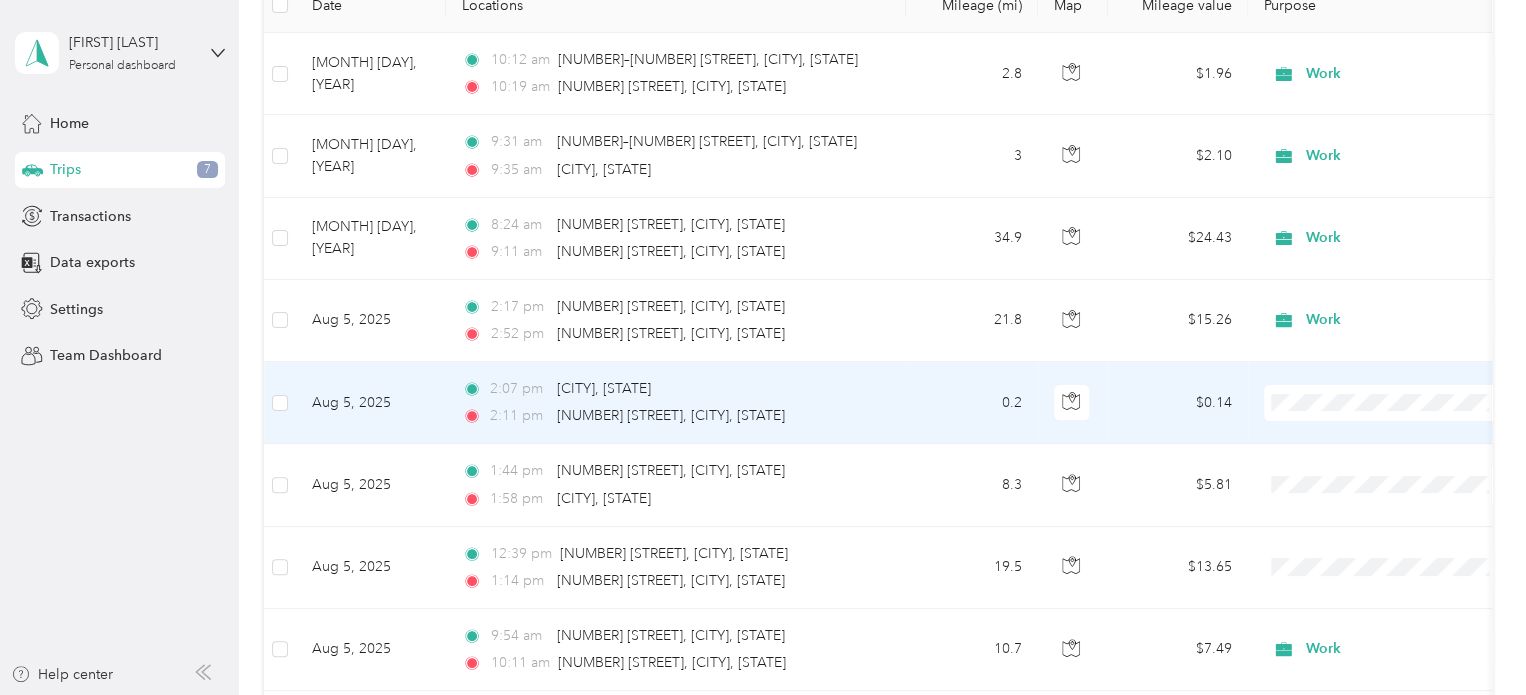 click on "Work" at bounding box center [1405, 112] 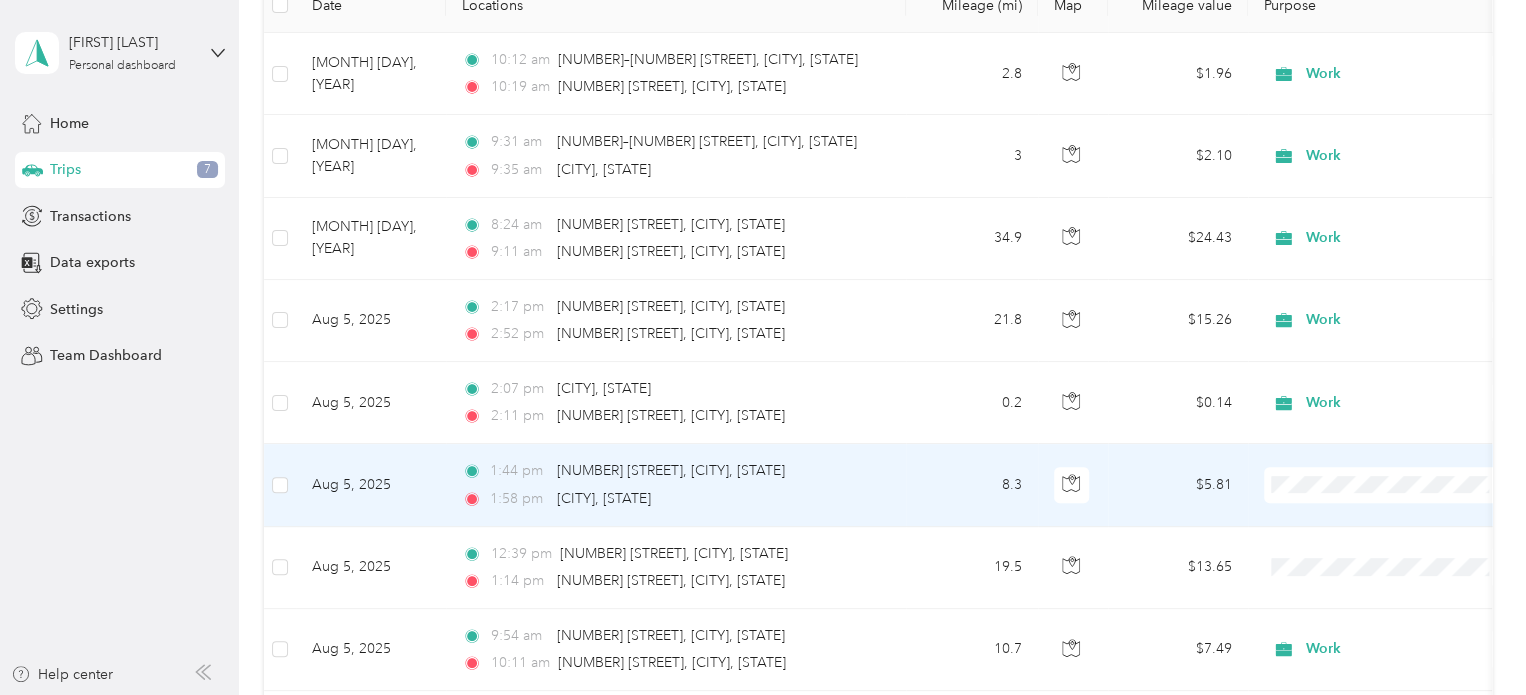 click on "Work" at bounding box center [1405, 191] 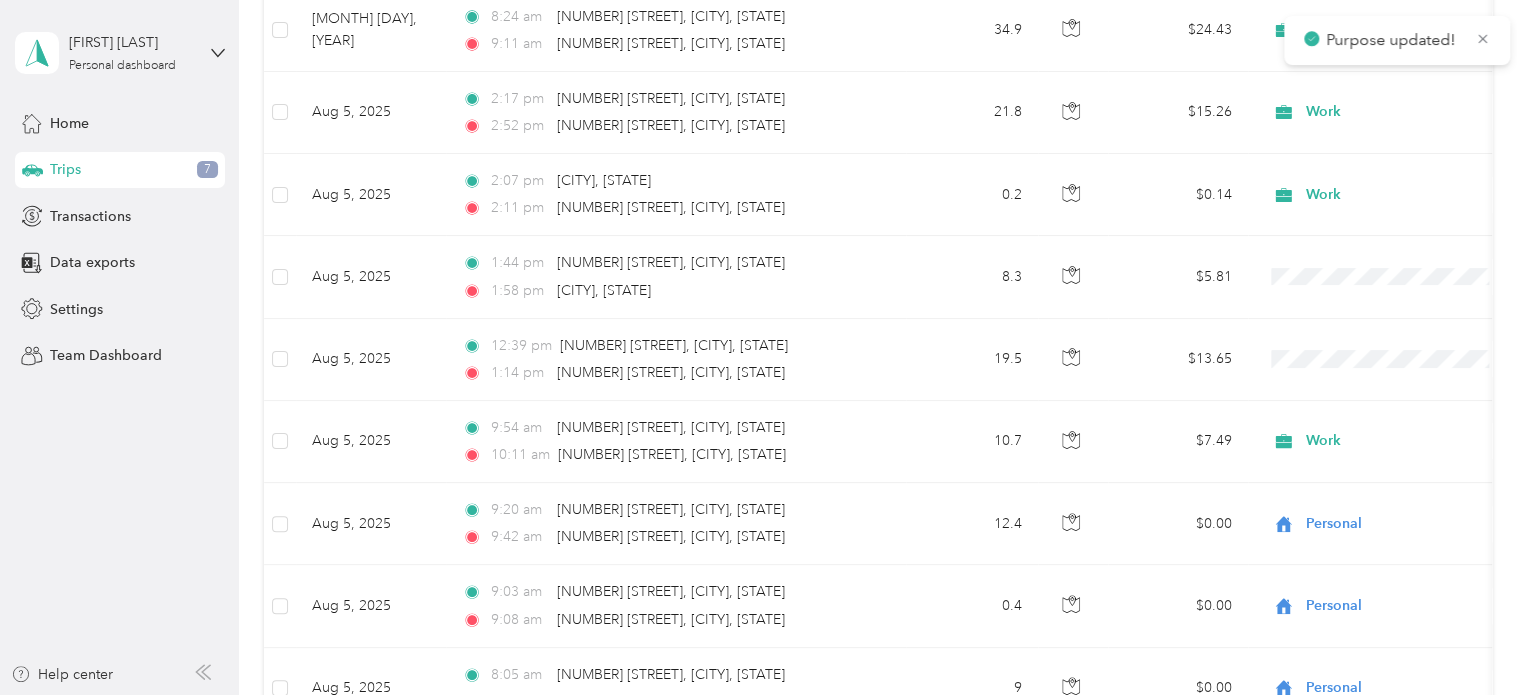 scroll, scrollTop: 516, scrollLeft: 0, axis: vertical 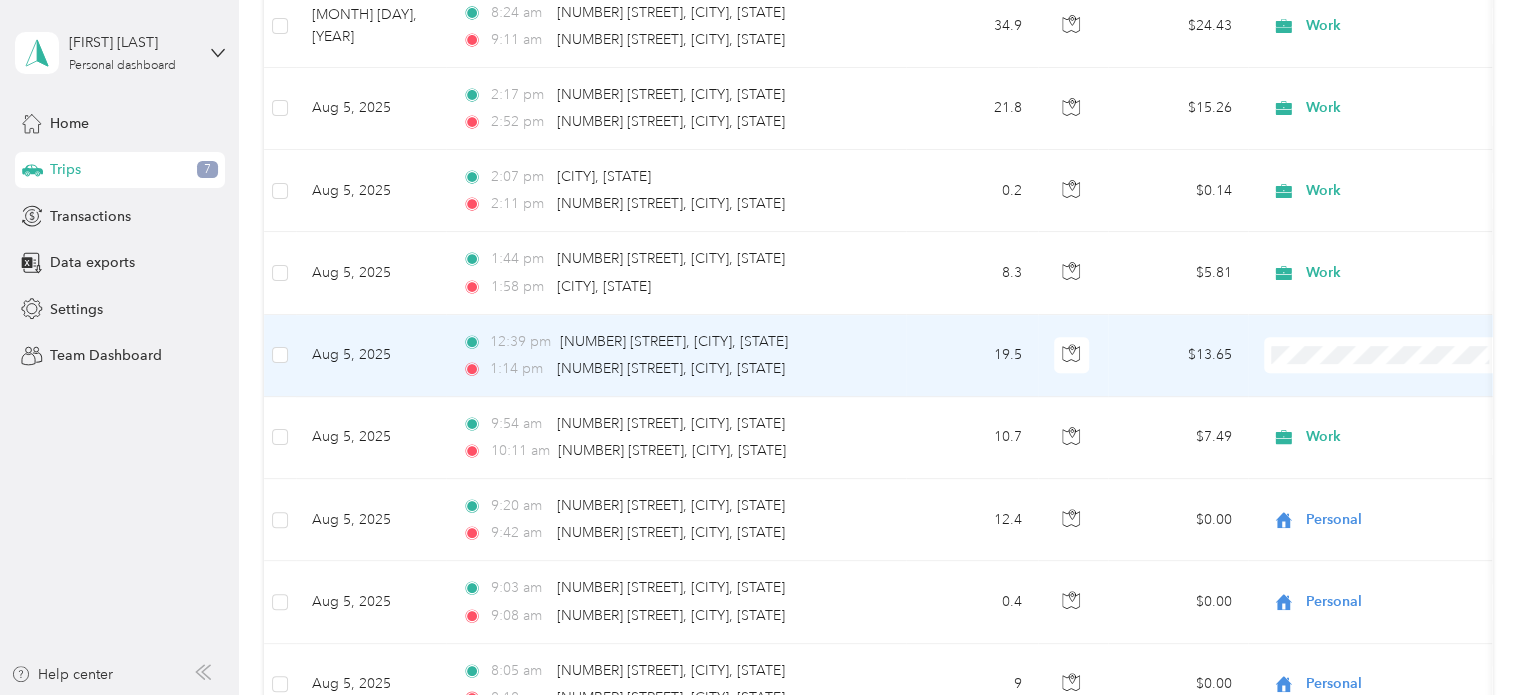 click on "Work" at bounding box center (1405, 385) 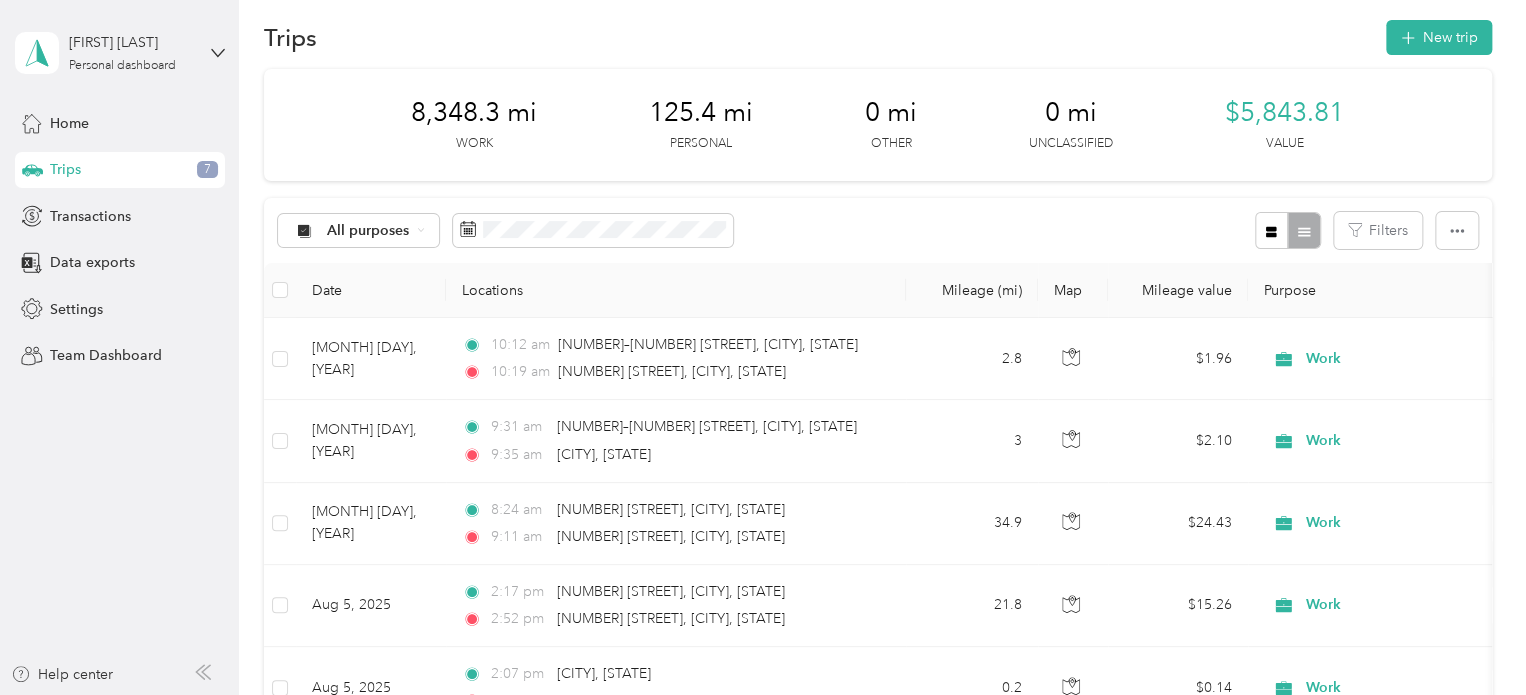 scroll, scrollTop: 0, scrollLeft: 0, axis: both 